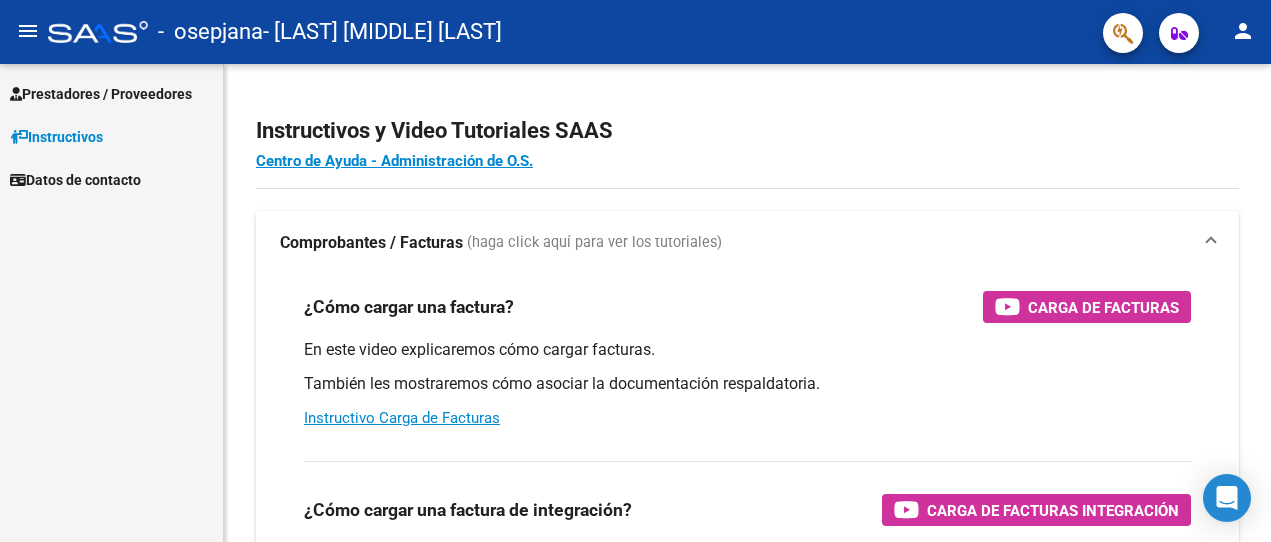 scroll, scrollTop: 0, scrollLeft: 0, axis: both 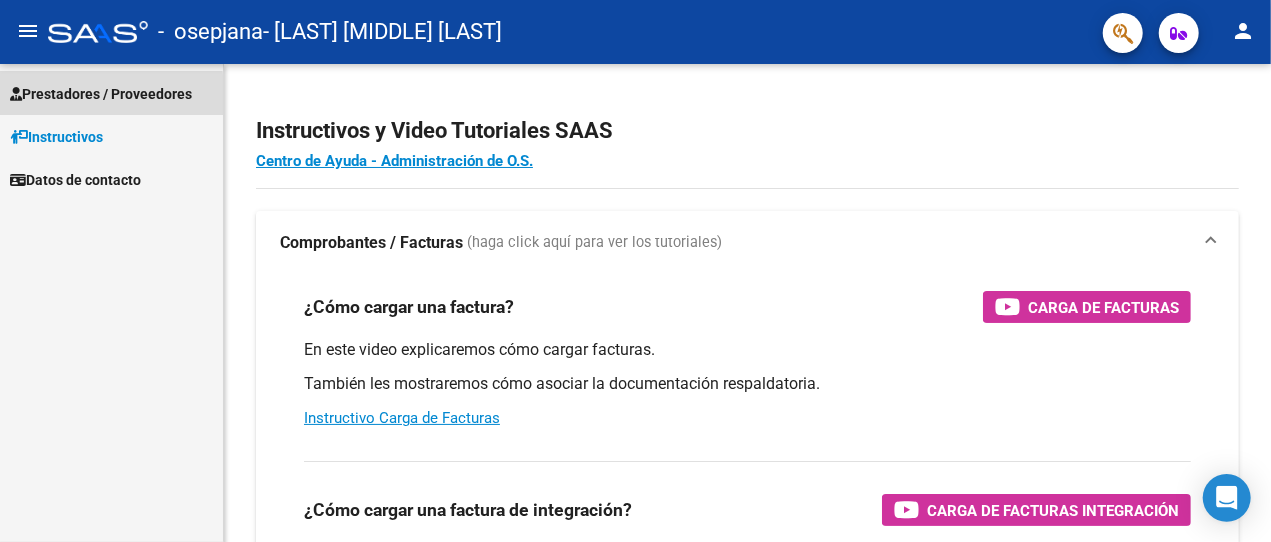 click on "Prestadores / Proveedores" at bounding box center [101, 94] 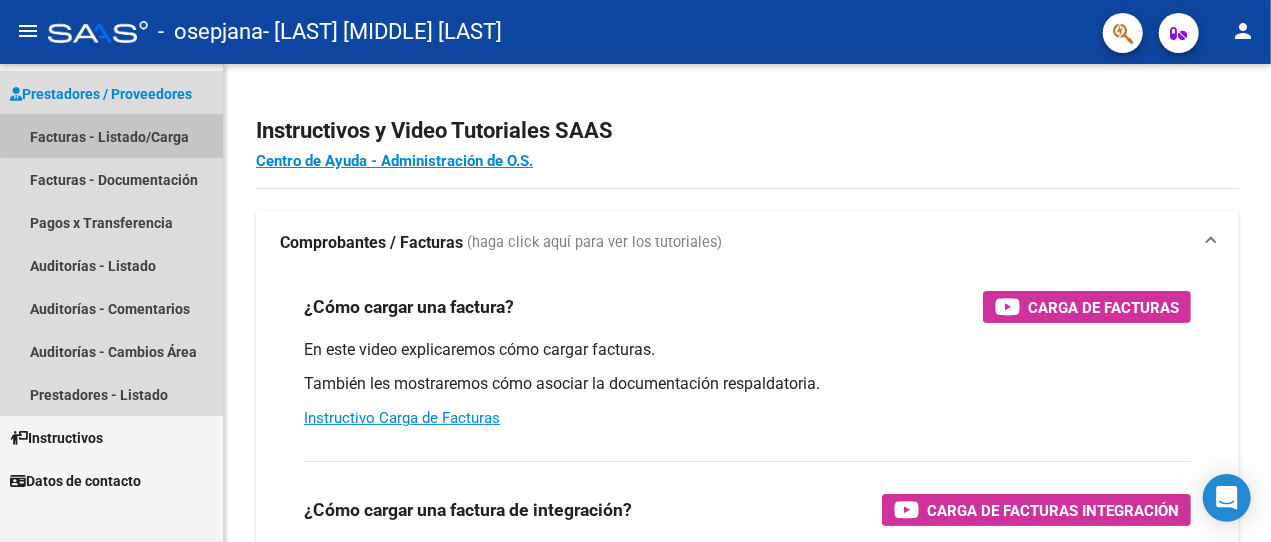 click on "Facturas - Listado/Carga" at bounding box center [111, 136] 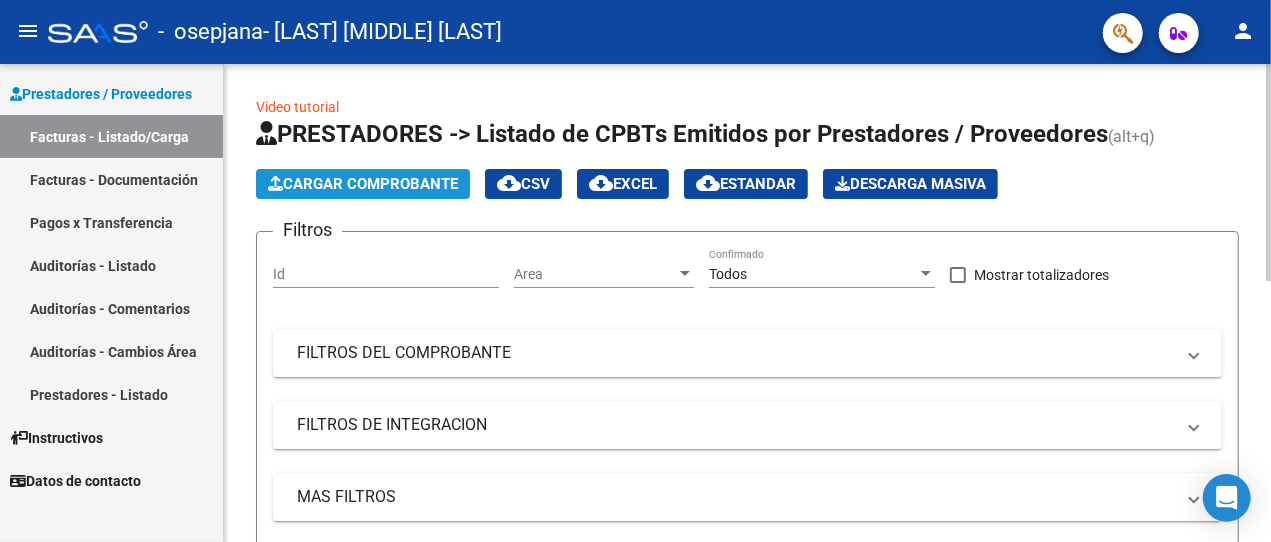 click on "Cargar Comprobante" 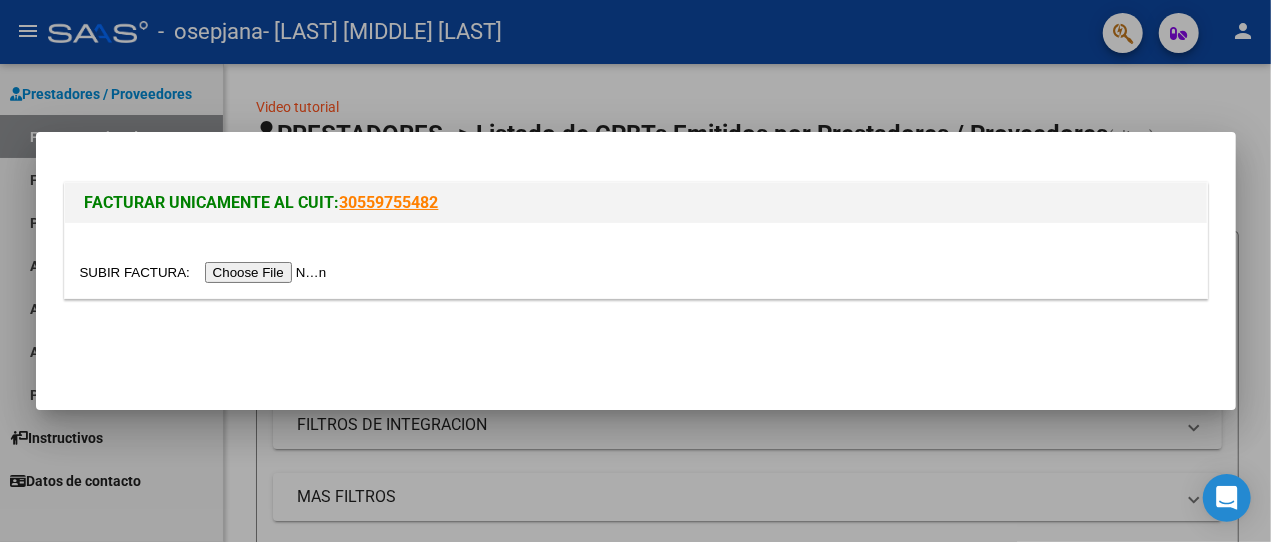 click at bounding box center (206, 272) 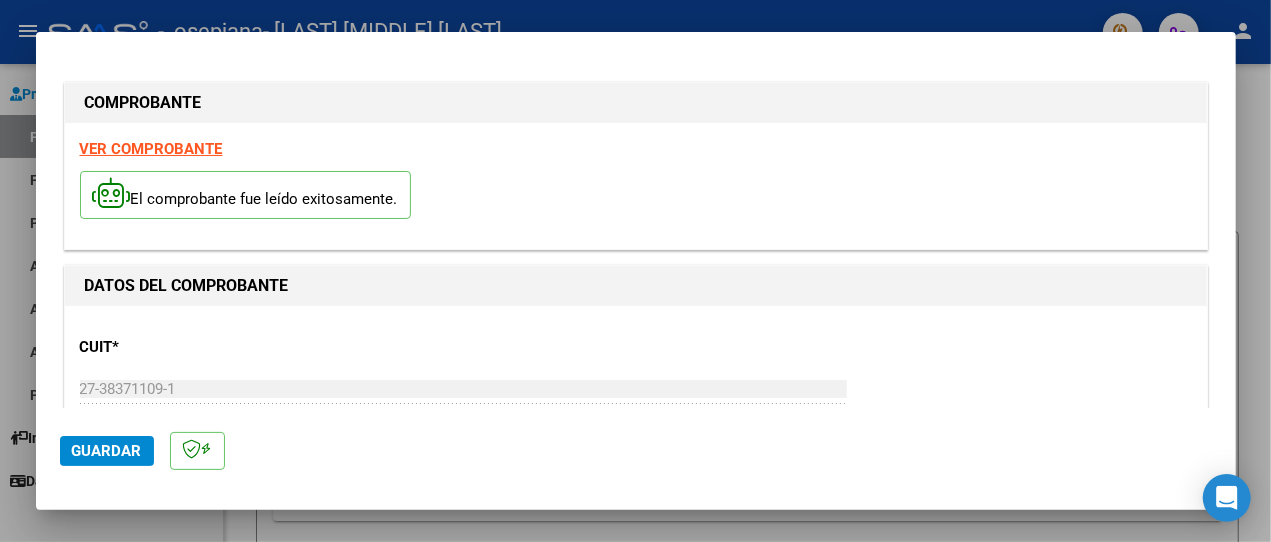 click on "El comprobante fue leído exitosamente." at bounding box center [636, 198] 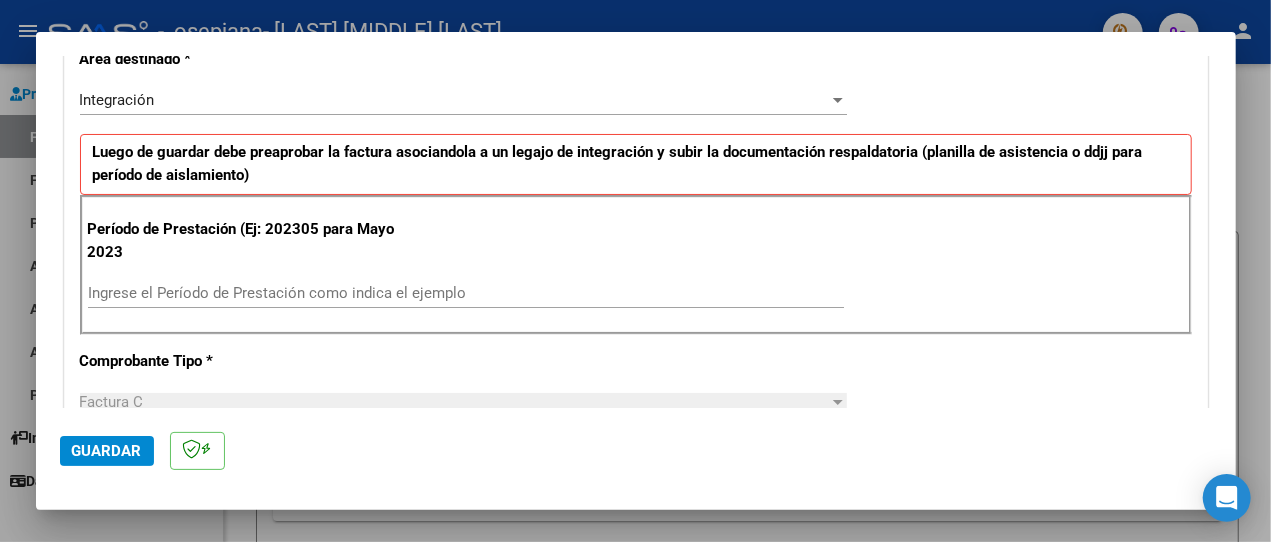 scroll, scrollTop: 441, scrollLeft: 0, axis: vertical 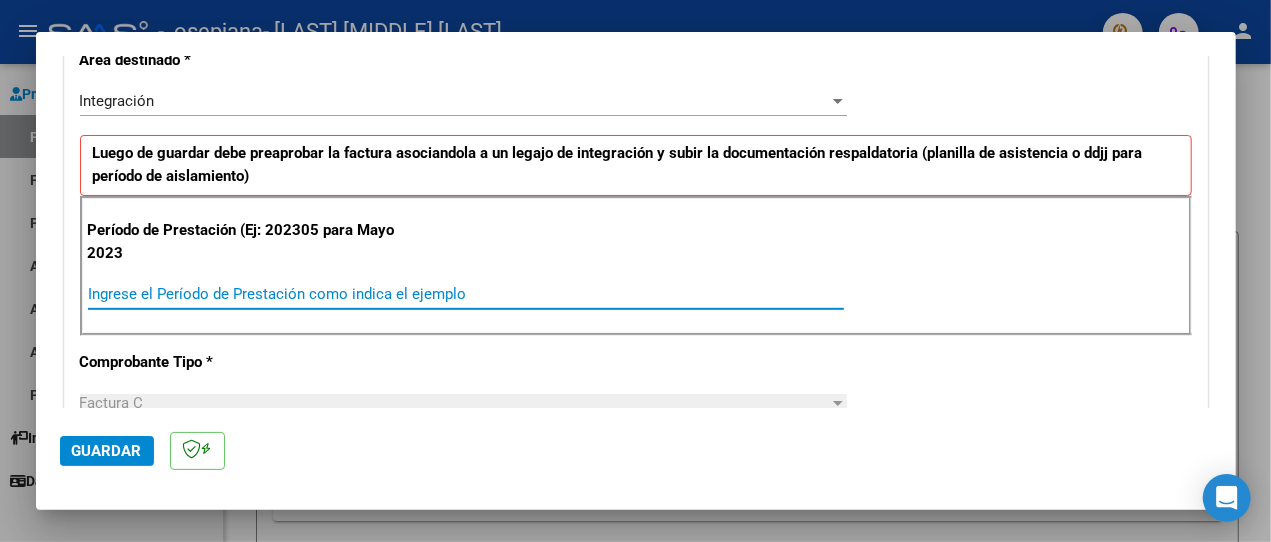 click on "Ingrese el Período de Prestación como indica el ejemplo" at bounding box center (466, 294) 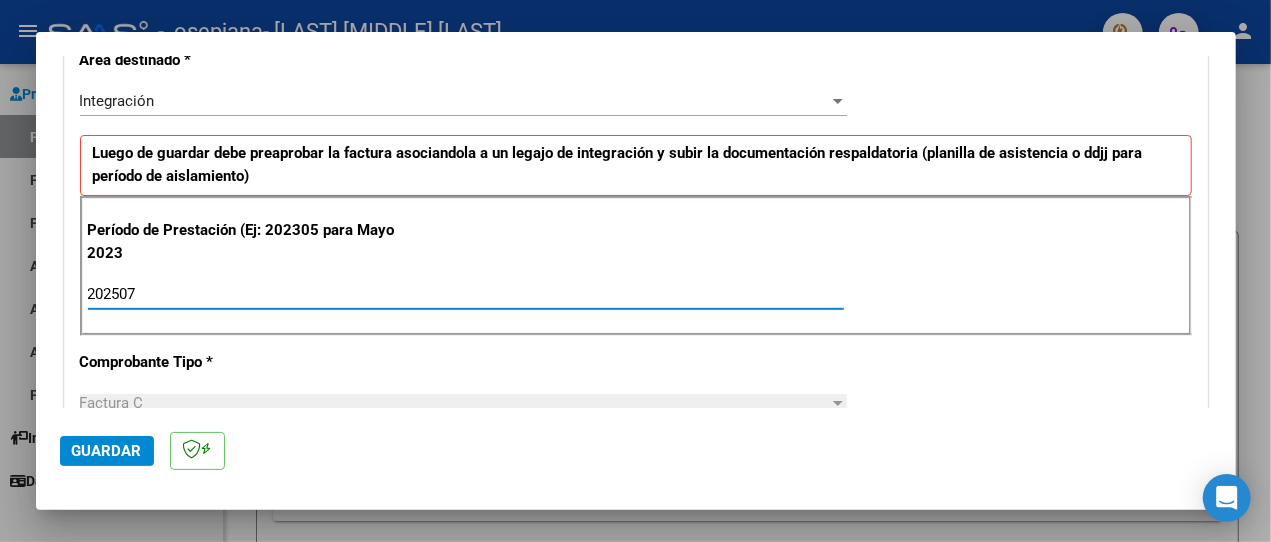 type on "202507" 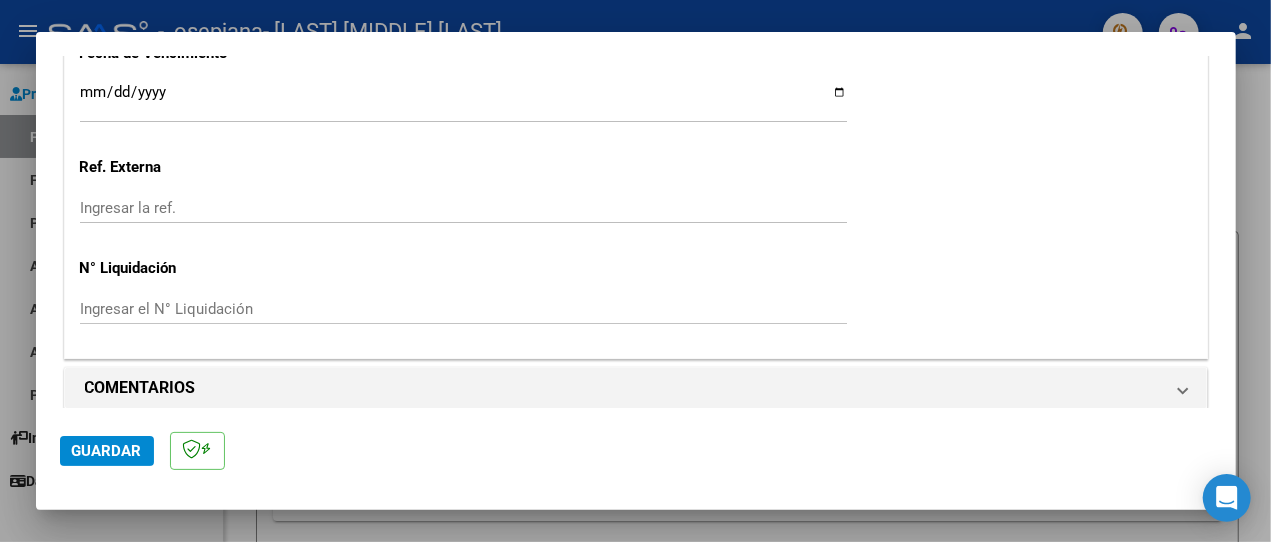 scroll, scrollTop: 1426, scrollLeft: 0, axis: vertical 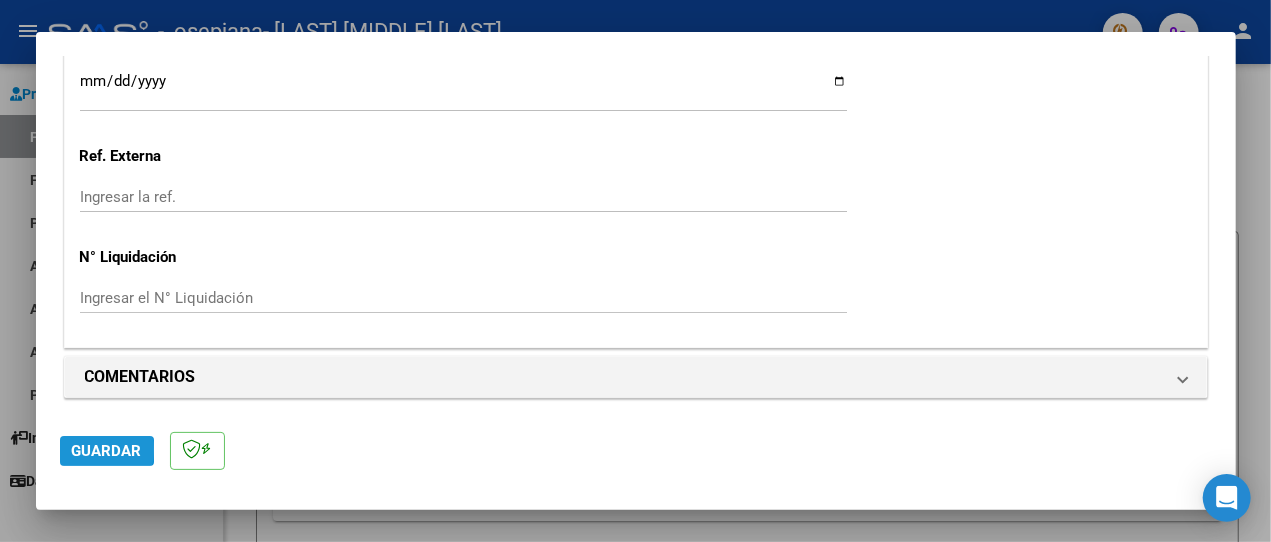 click on "Guardar" 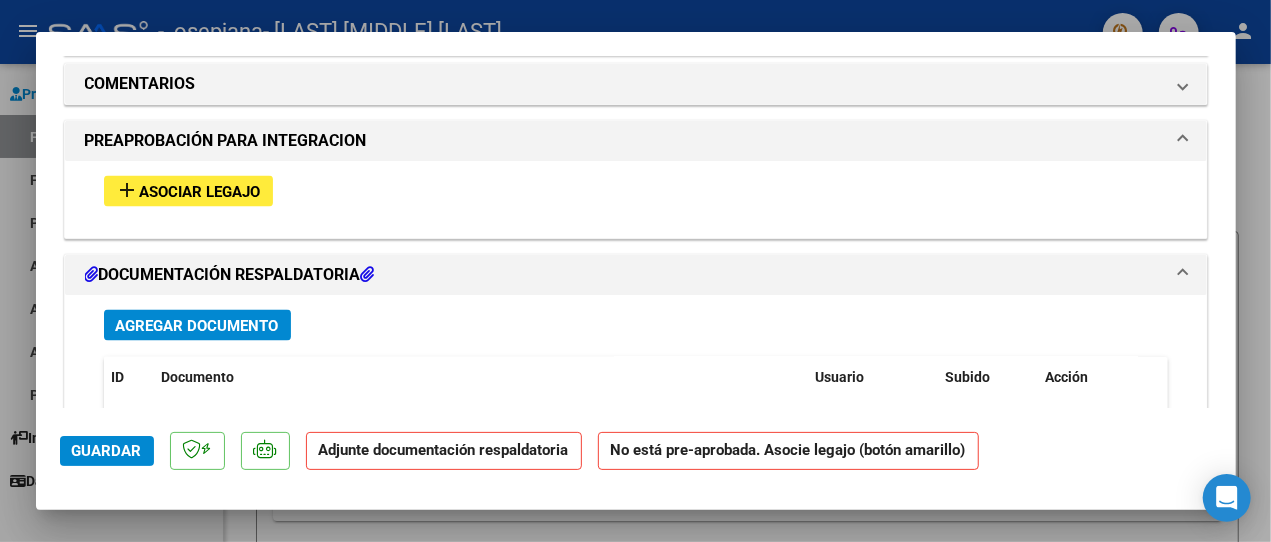 scroll, scrollTop: 1732, scrollLeft: 0, axis: vertical 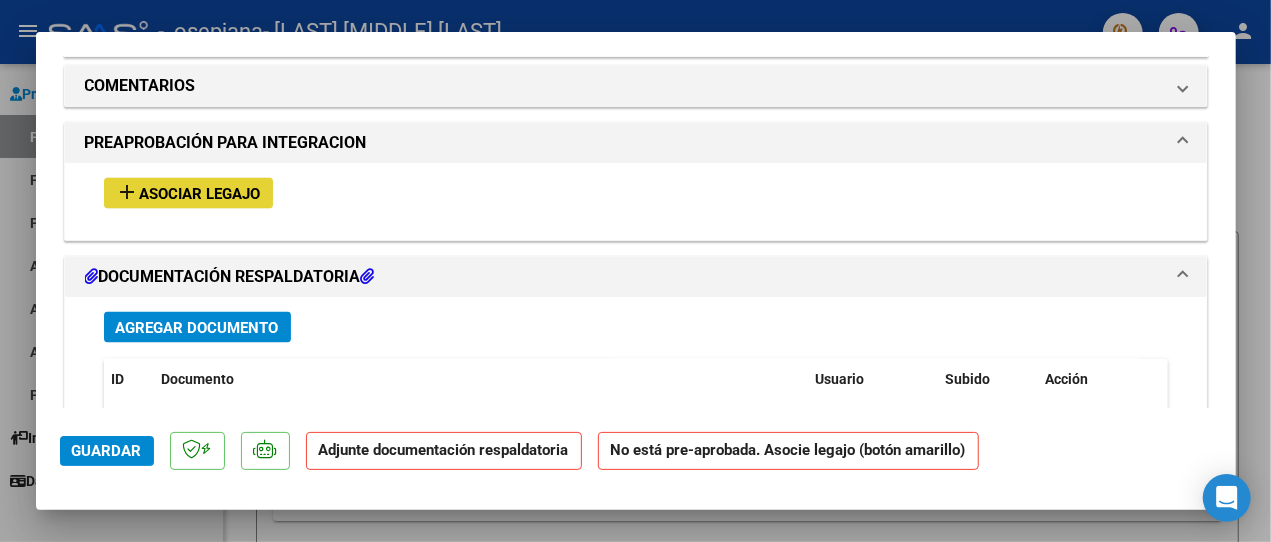click on "add Asociar Legajo" at bounding box center [188, 193] 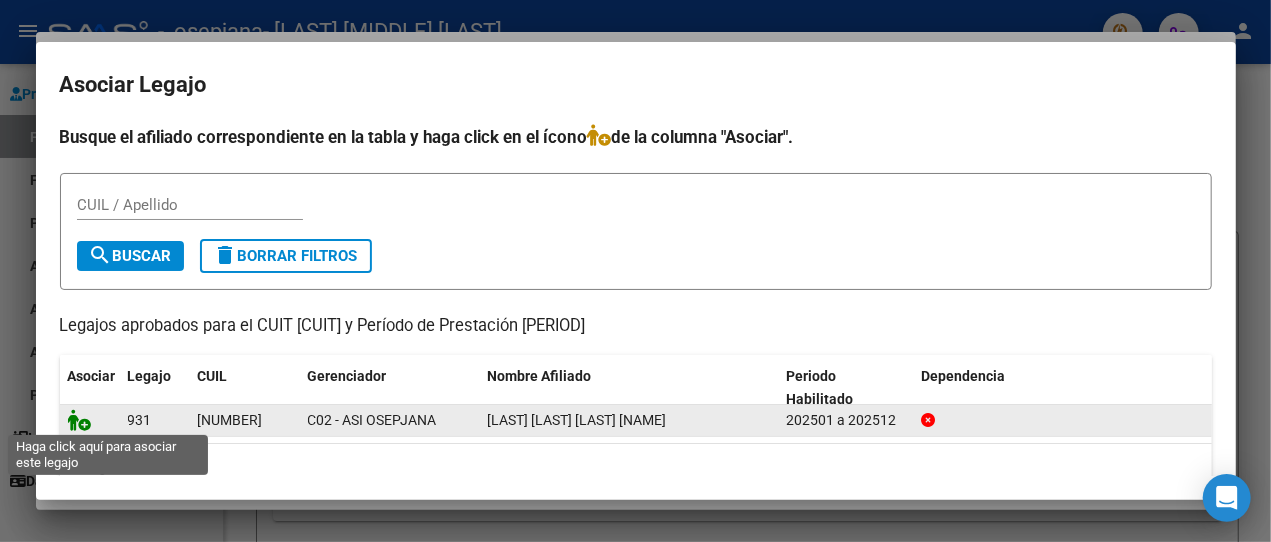 click 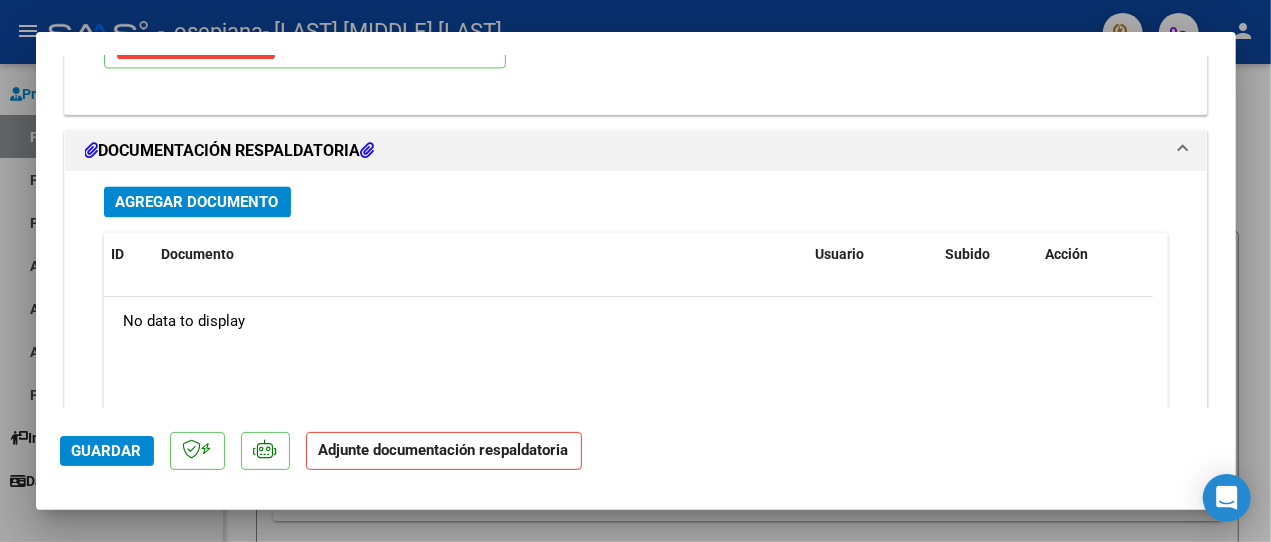 scroll, scrollTop: 2144, scrollLeft: 0, axis: vertical 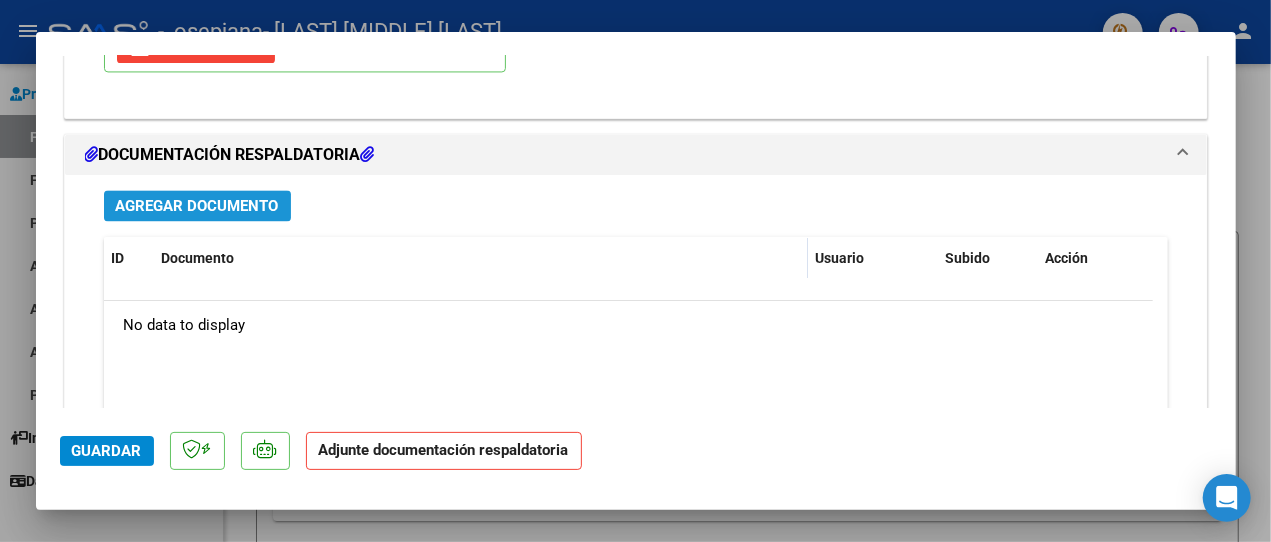 click on "Agregar Documento" at bounding box center [197, 206] 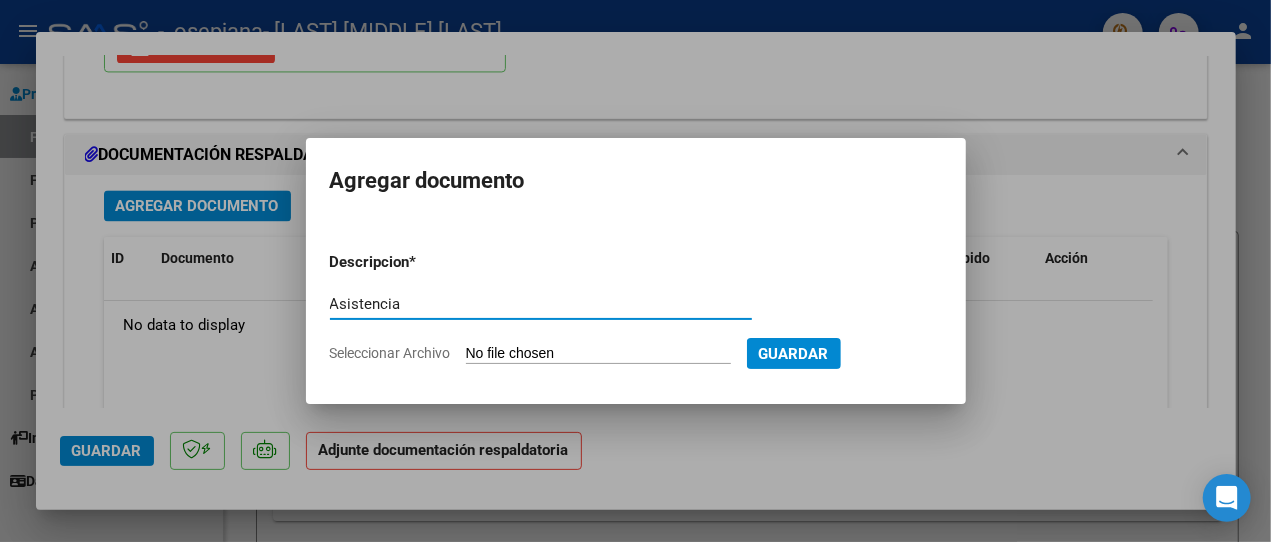 type on "Asistencia" 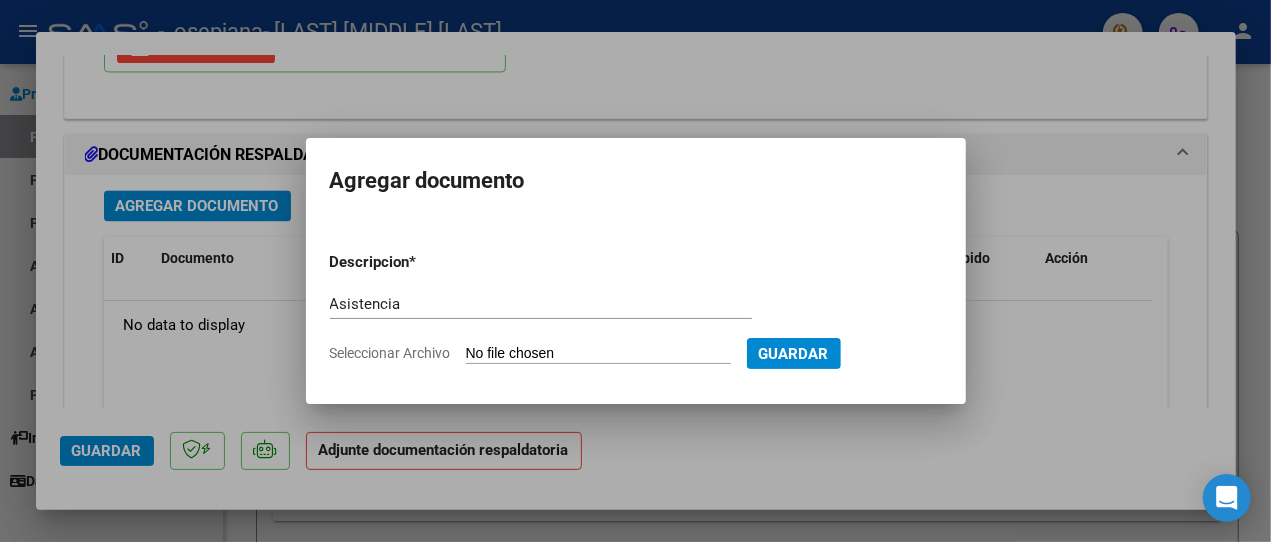 click on "Seleccionar Archivo" at bounding box center (598, 354) 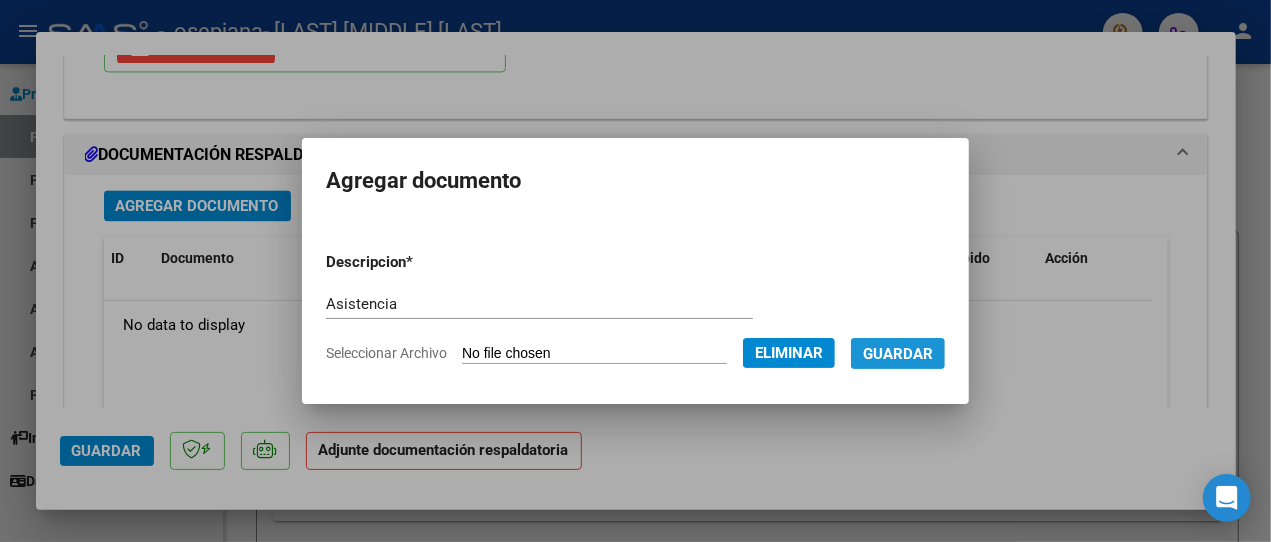 click on "Guardar" at bounding box center (898, 353) 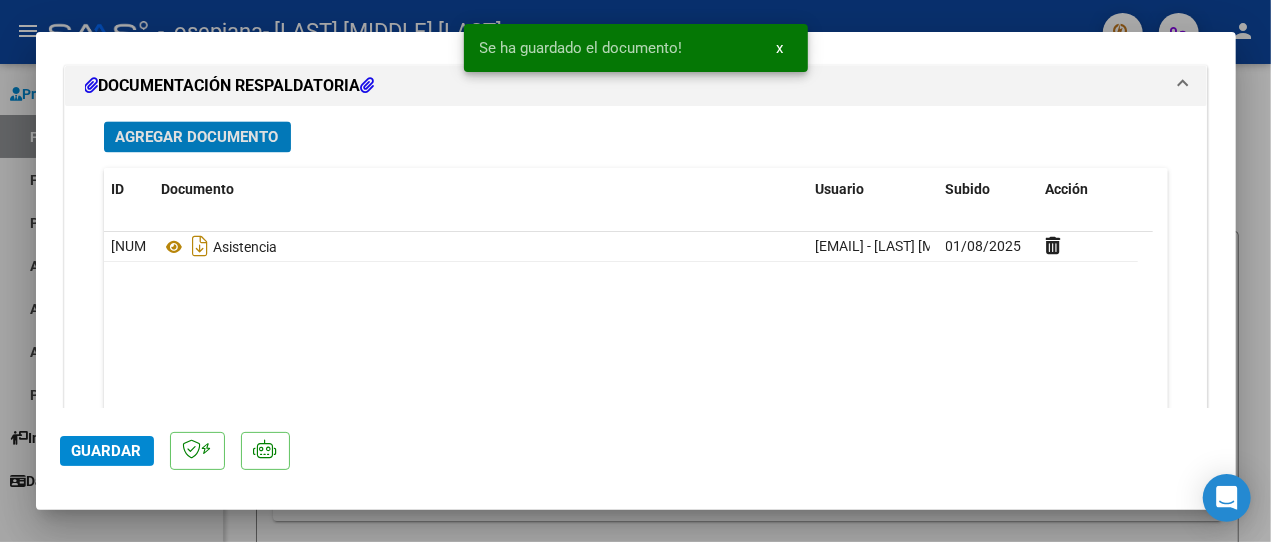 scroll, scrollTop: 2207, scrollLeft: 0, axis: vertical 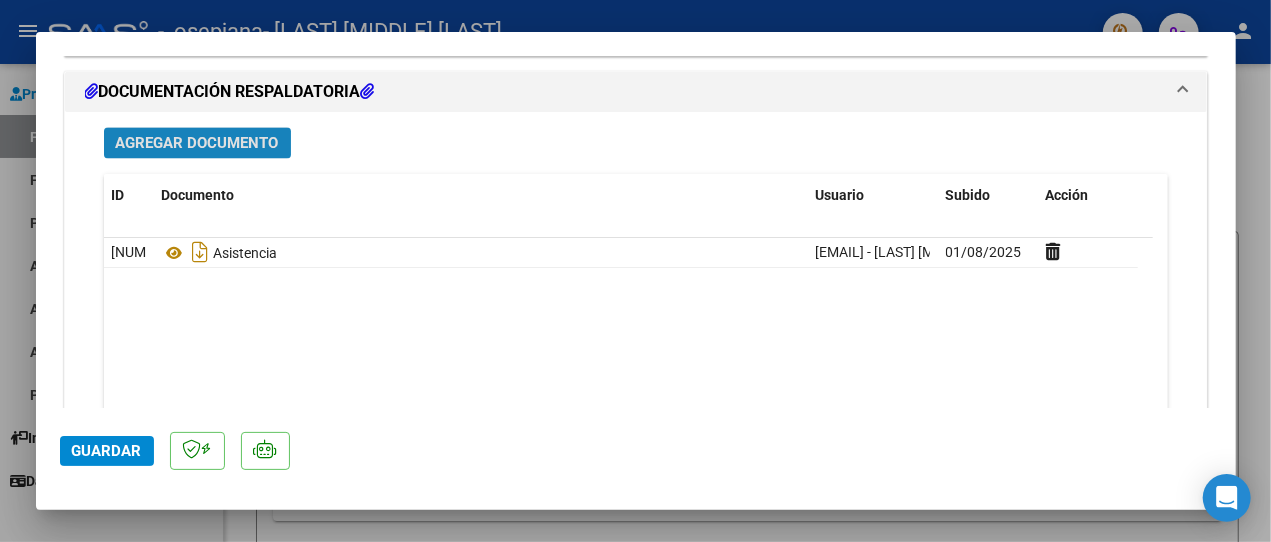 click on "Agregar Documento" at bounding box center [197, 143] 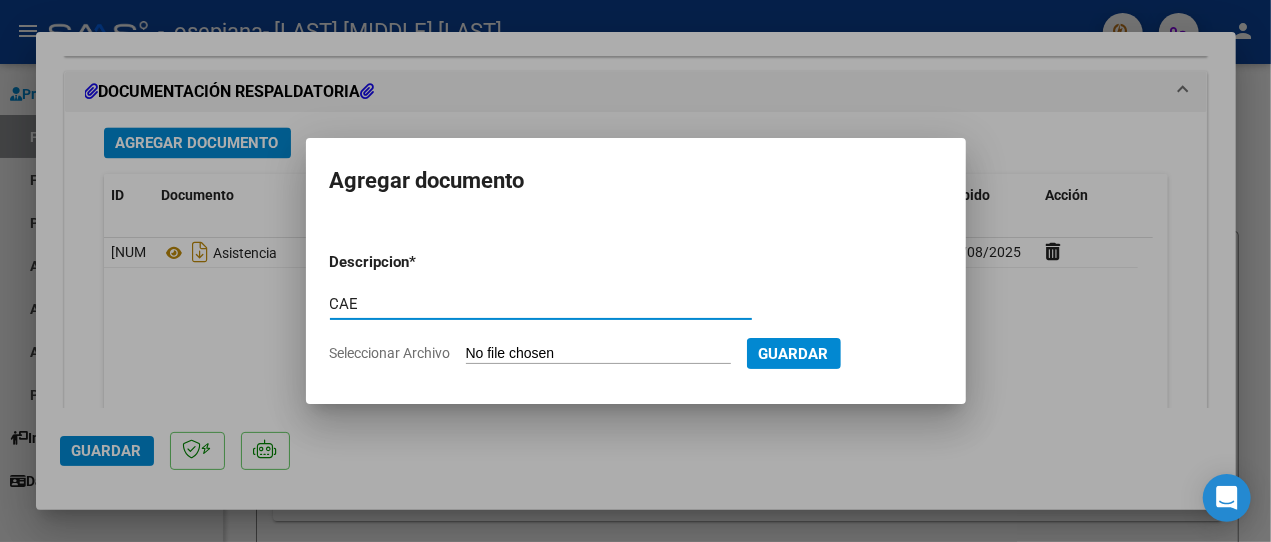 type on "CAE" 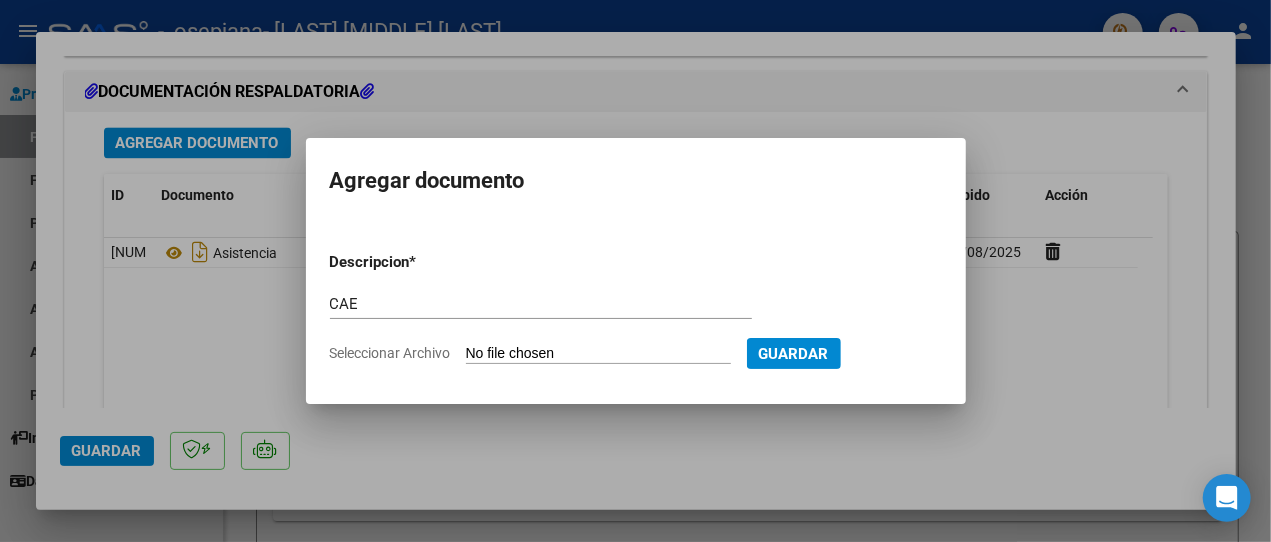 click on "Seleccionar Archivo" at bounding box center (598, 354) 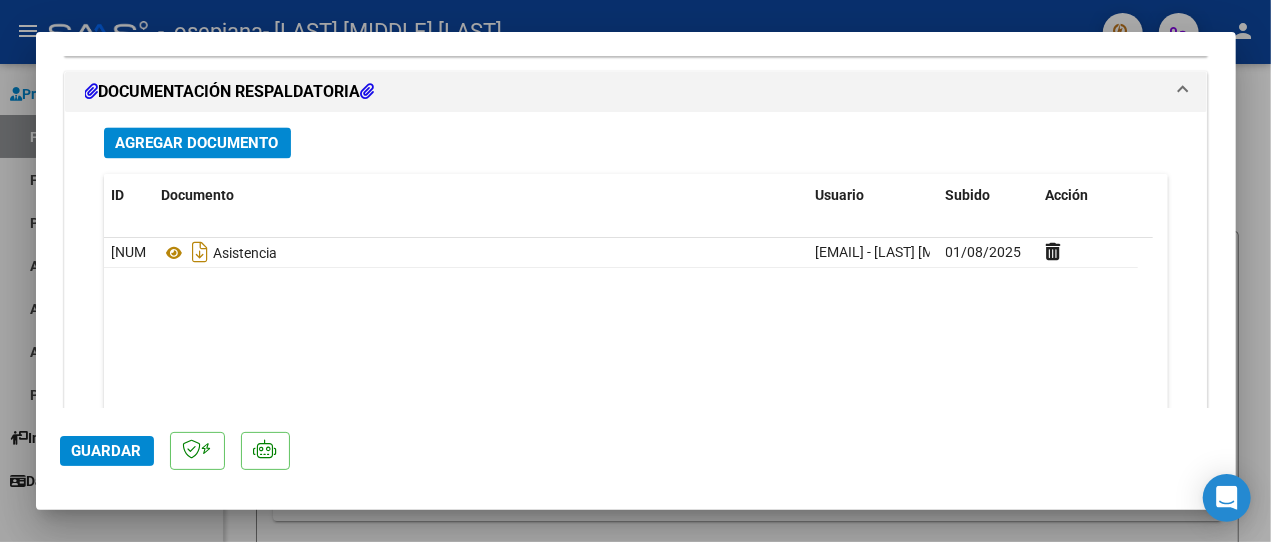 click on "Guardar" 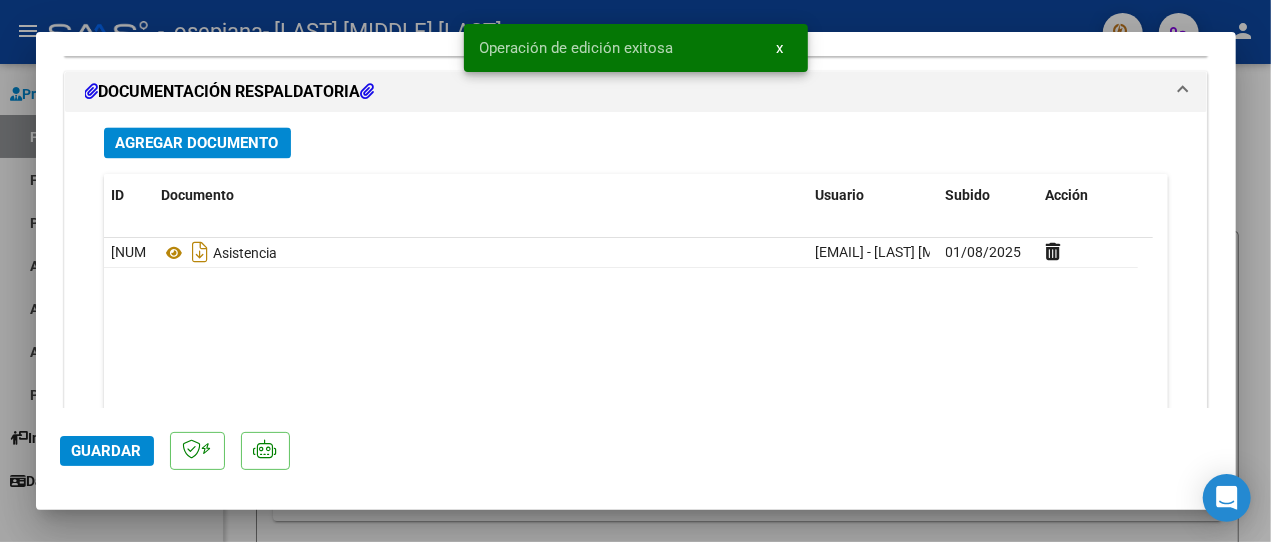 click at bounding box center (635, 271) 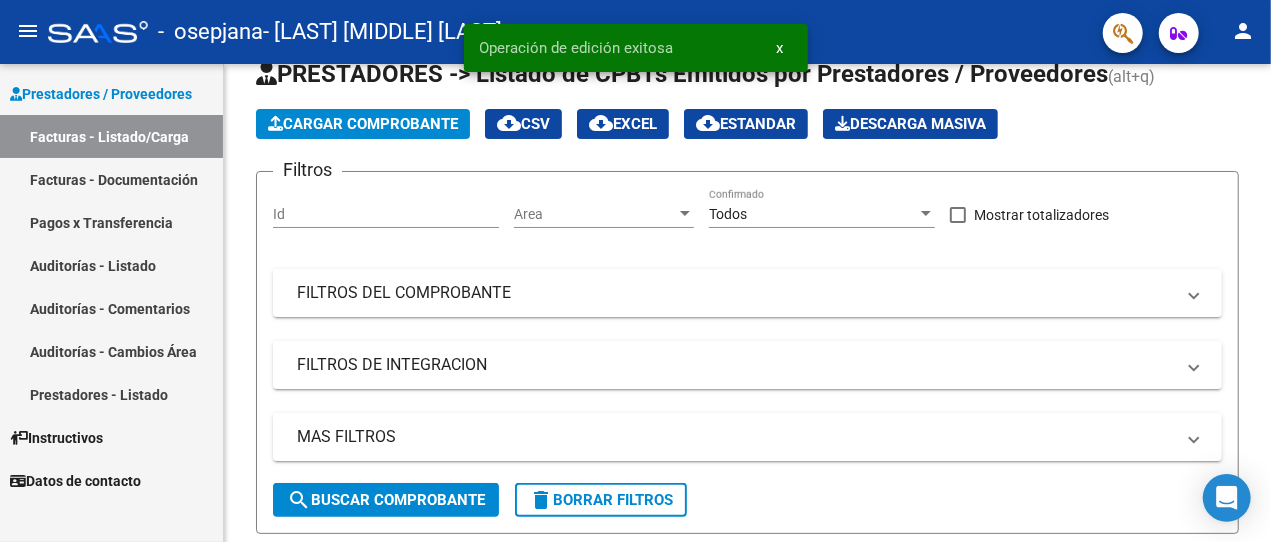 scroll, scrollTop: 0, scrollLeft: 0, axis: both 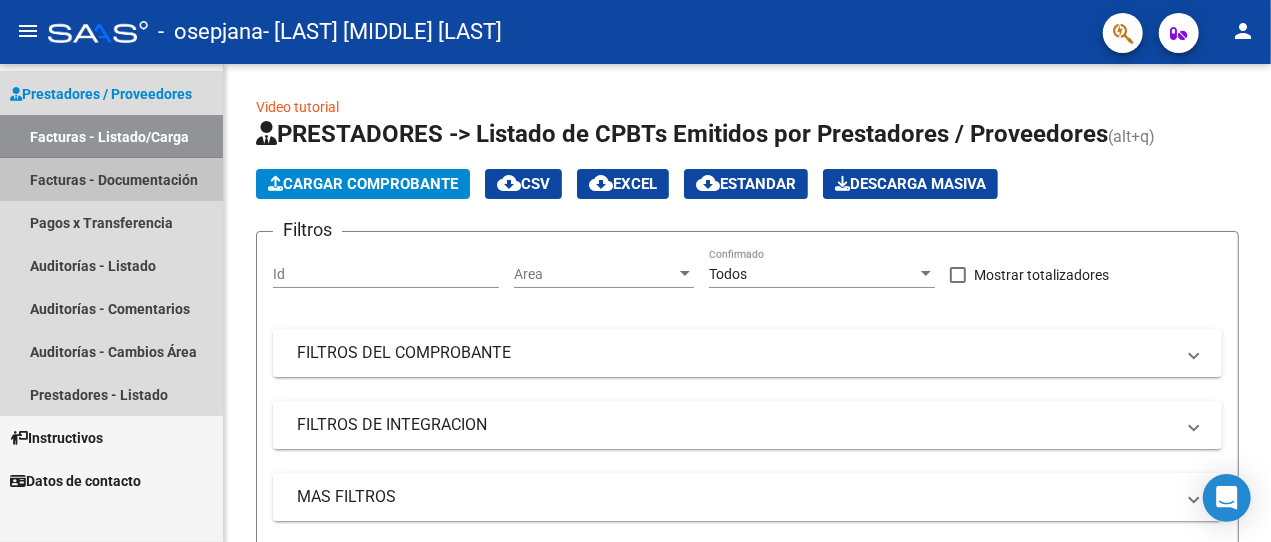 click on "Facturas - Documentación" at bounding box center (111, 179) 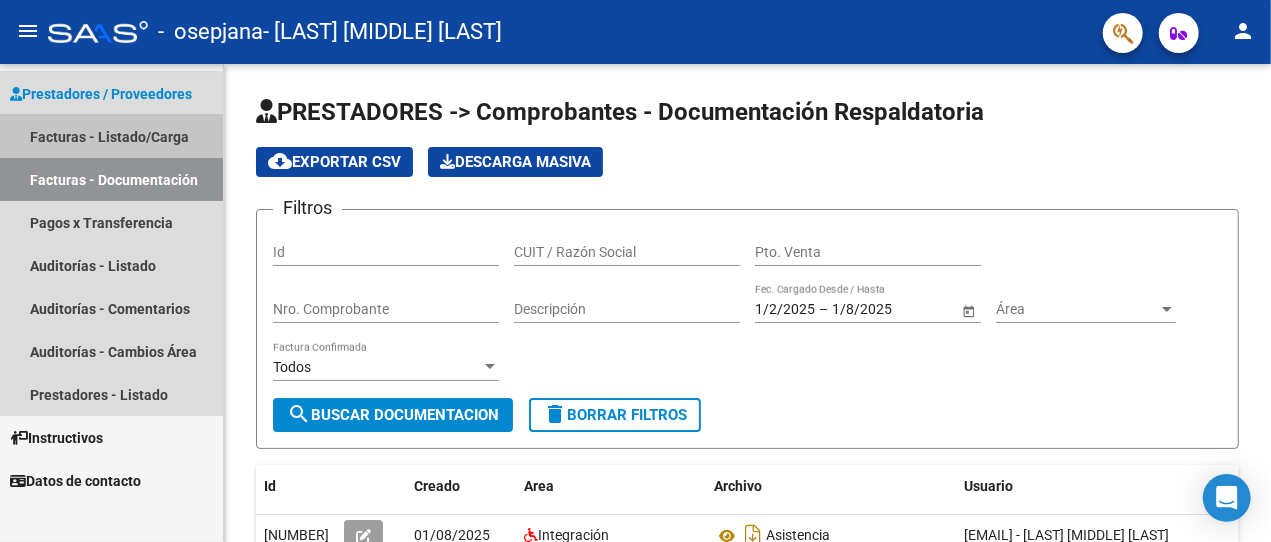 click on "Facturas - Listado/Carga" at bounding box center (111, 136) 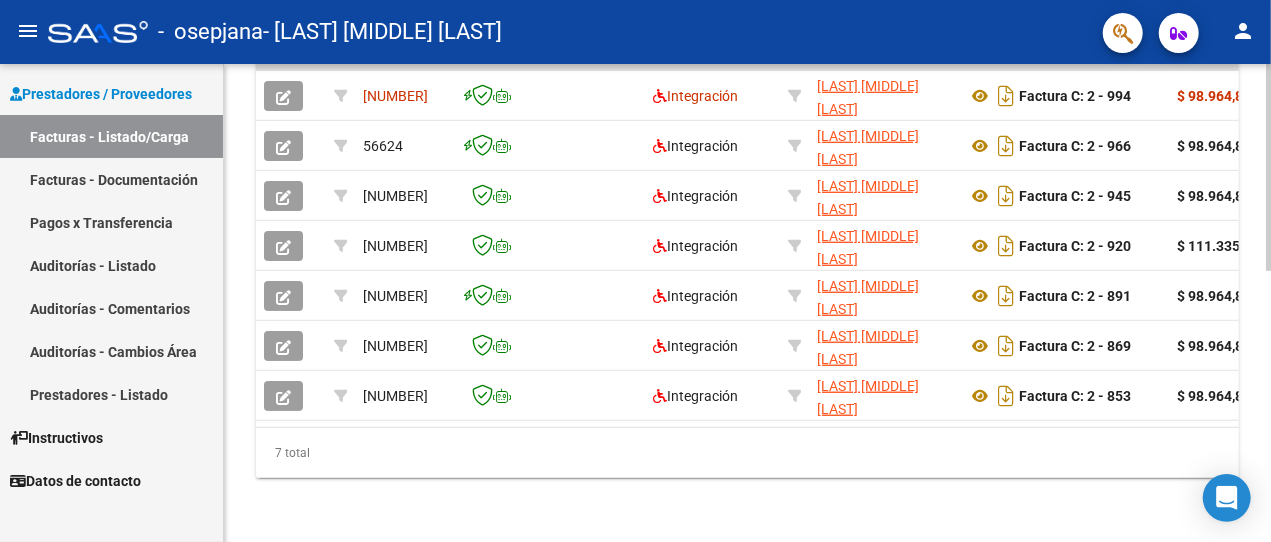 scroll, scrollTop: 526, scrollLeft: 0, axis: vertical 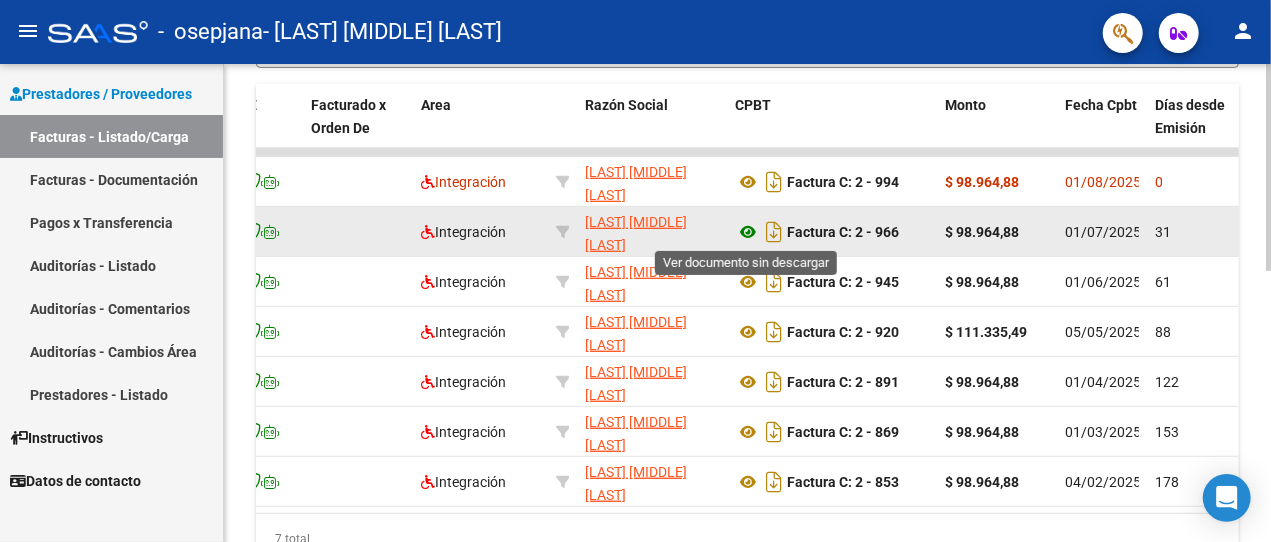 click 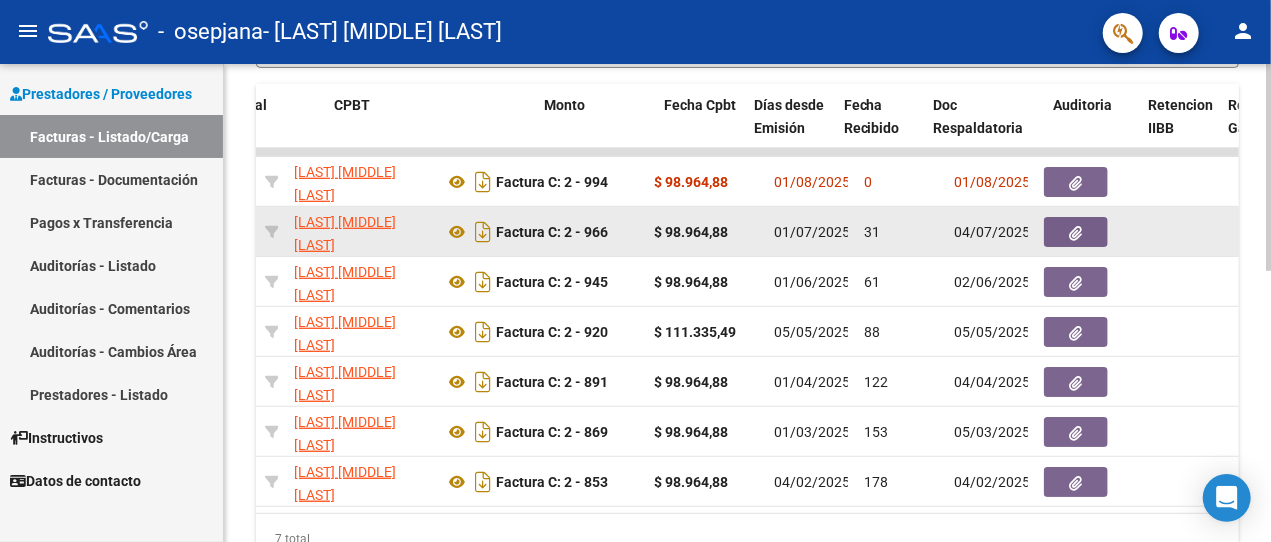 scroll, scrollTop: 0, scrollLeft: 684, axis: horizontal 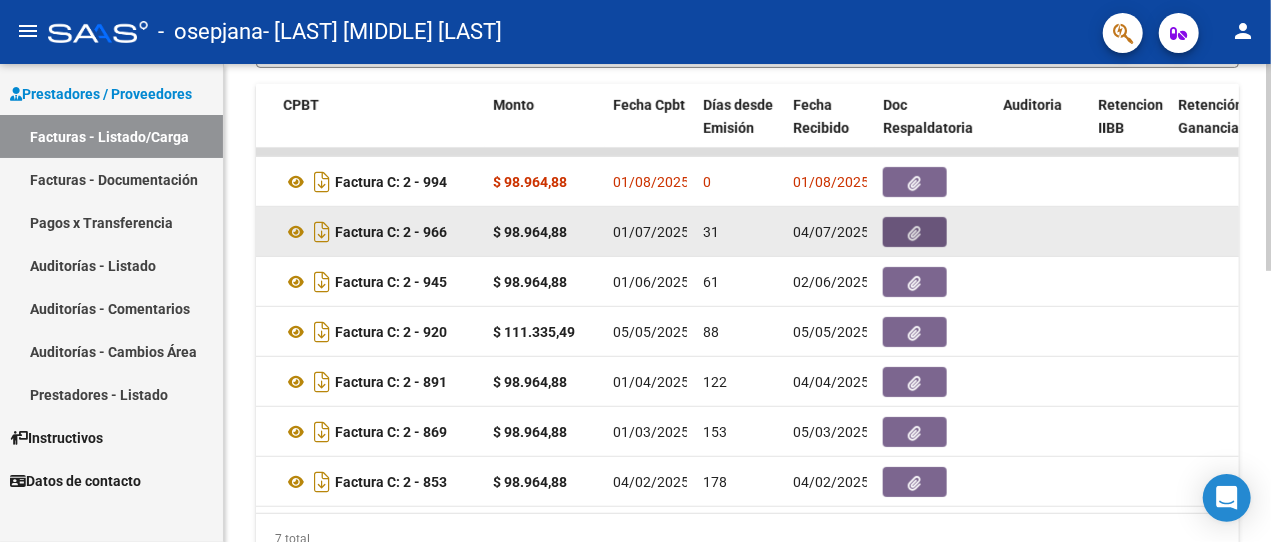click 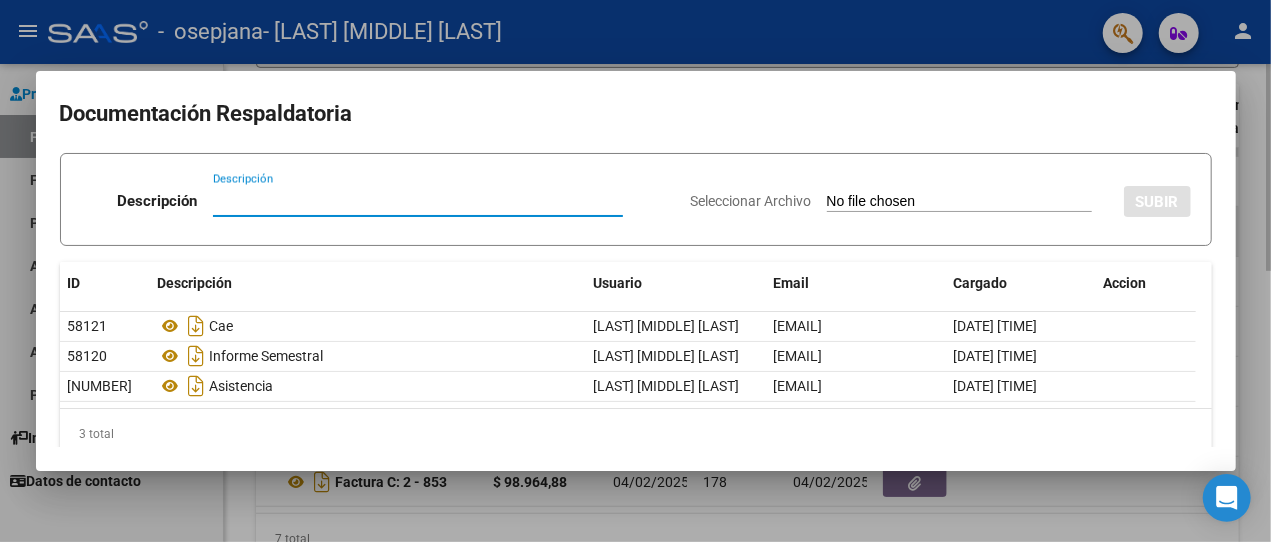 scroll, scrollTop: 26, scrollLeft: 0, axis: vertical 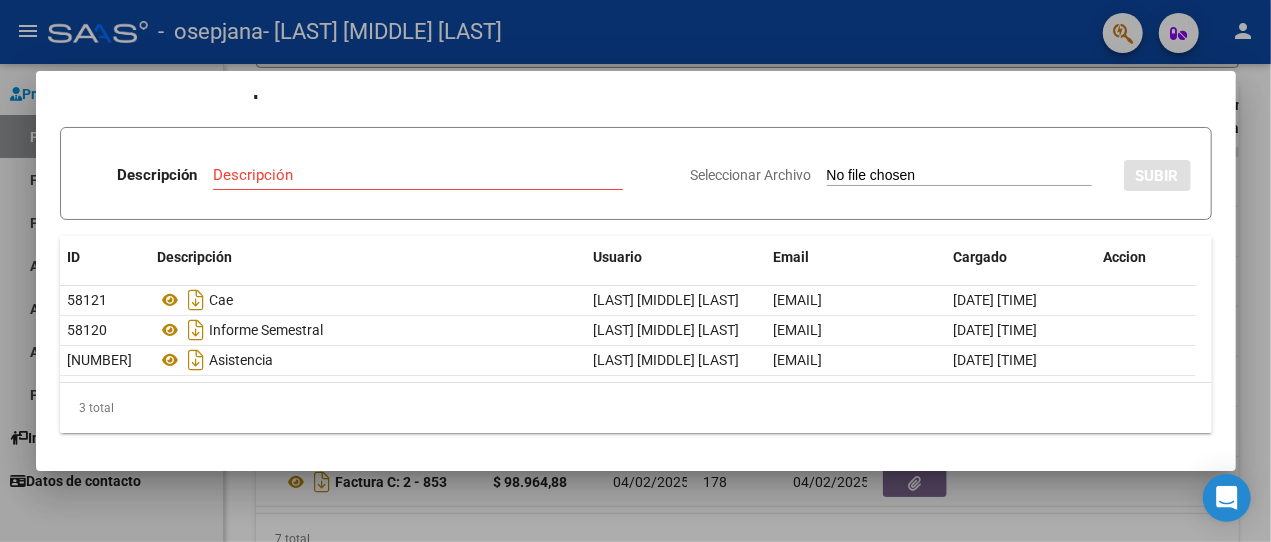 click at bounding box center [635, 271] 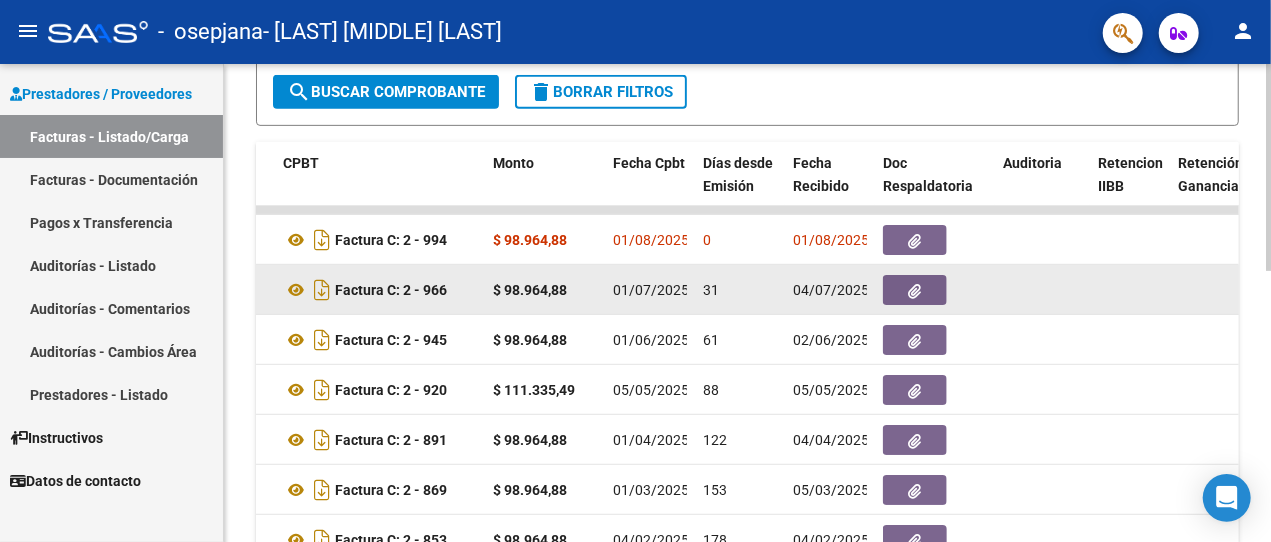 scroll, scrollTop: 470, scrollLeft: 0, axis: vertical 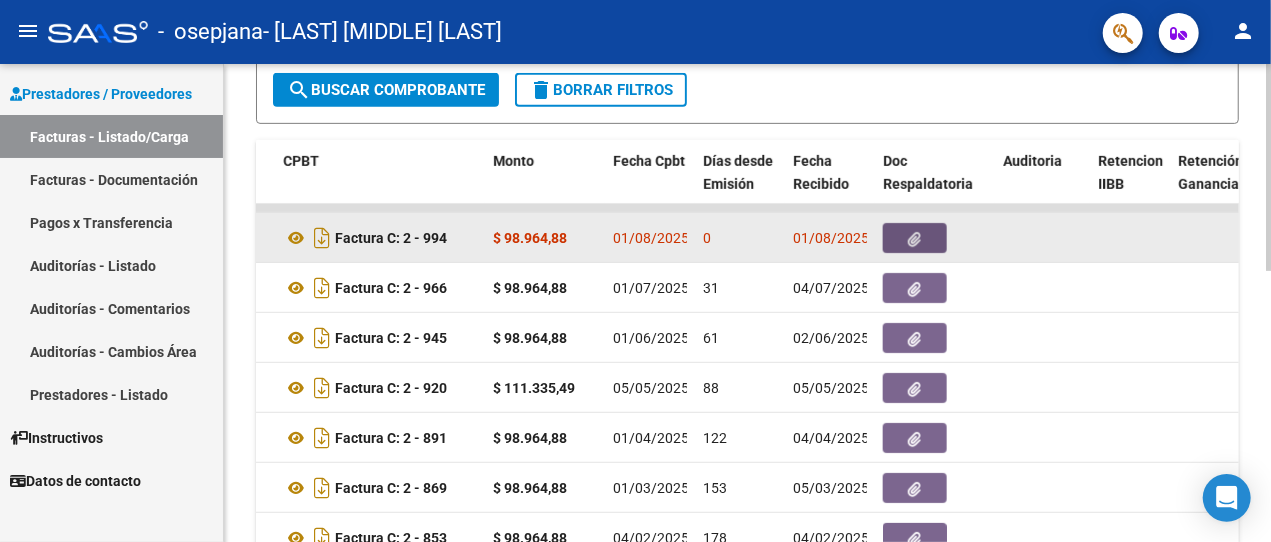 click 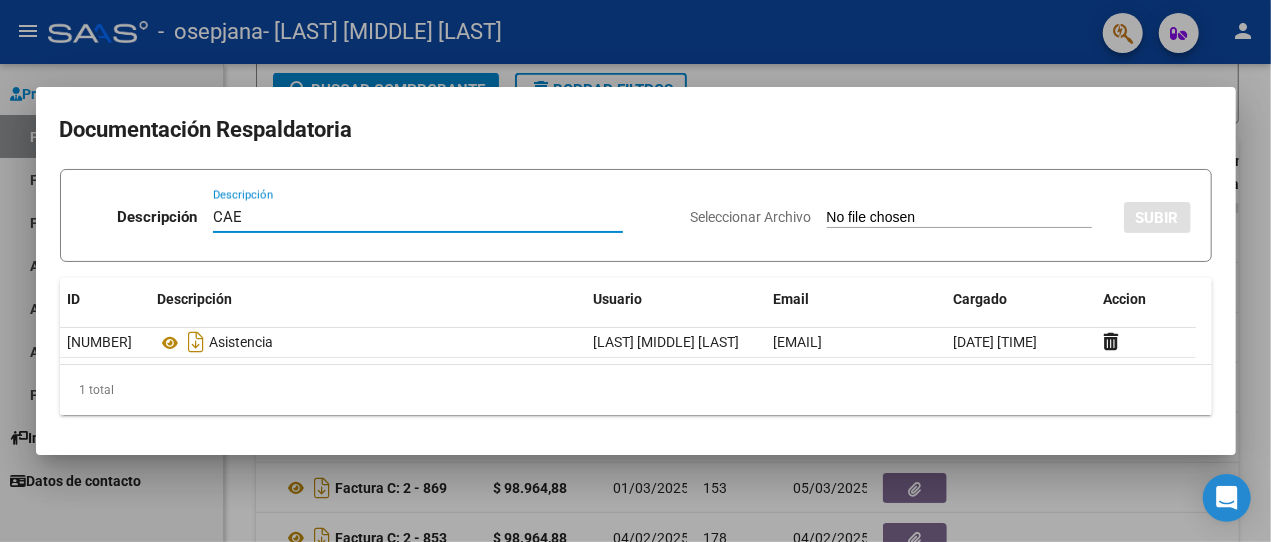 type on "CAE" 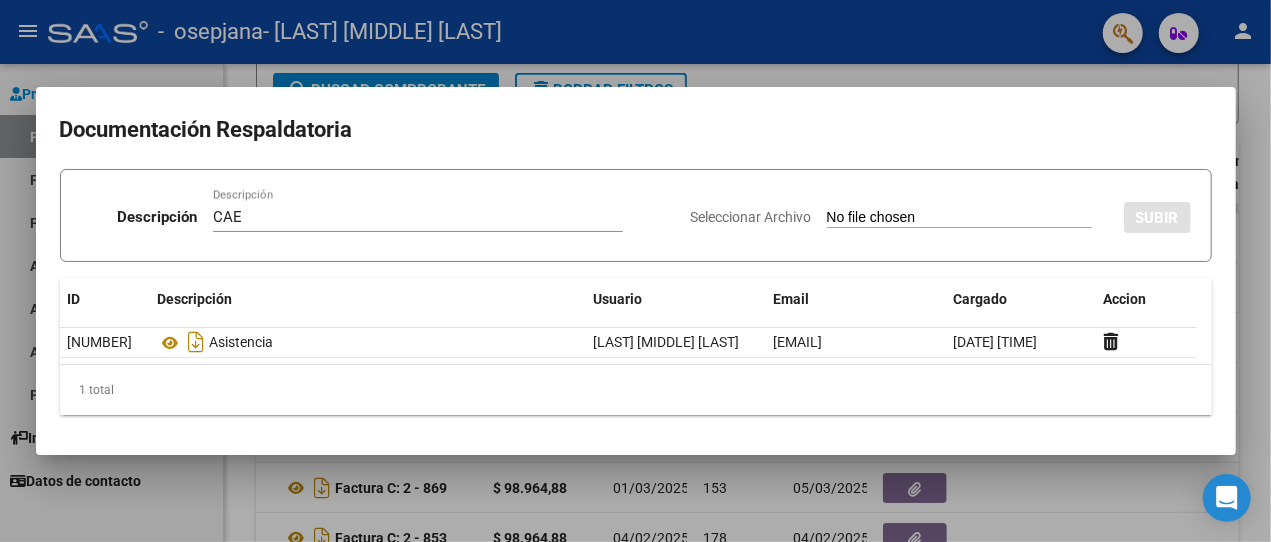 click on "Seleccionar Archivo" at bounding box center [959, 218] 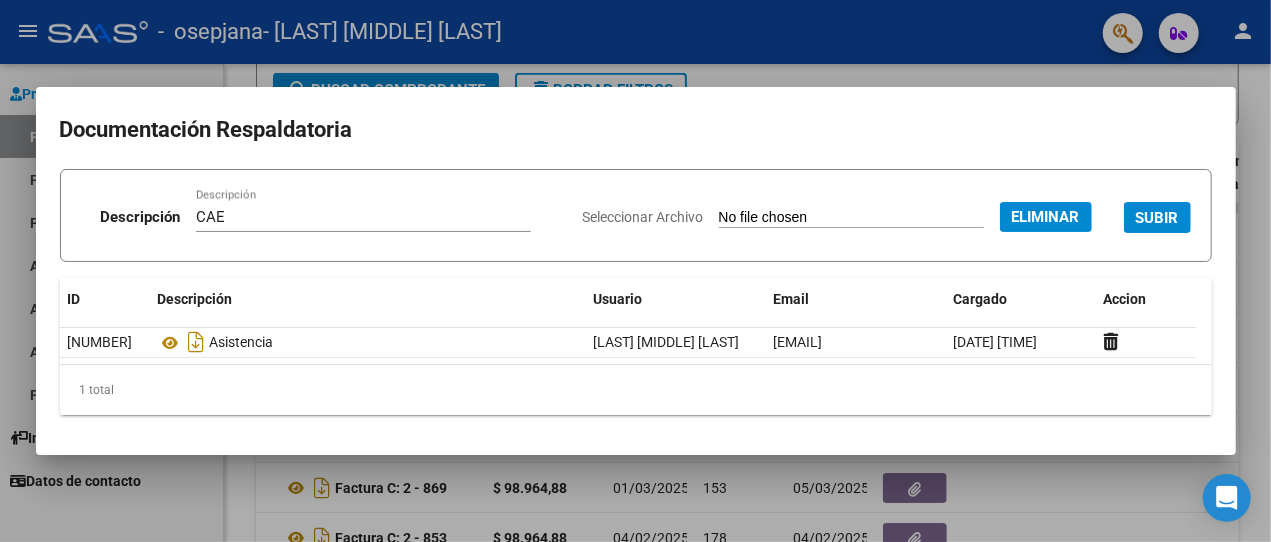 click on "SUBIR" at bounding box center (1157, 218) 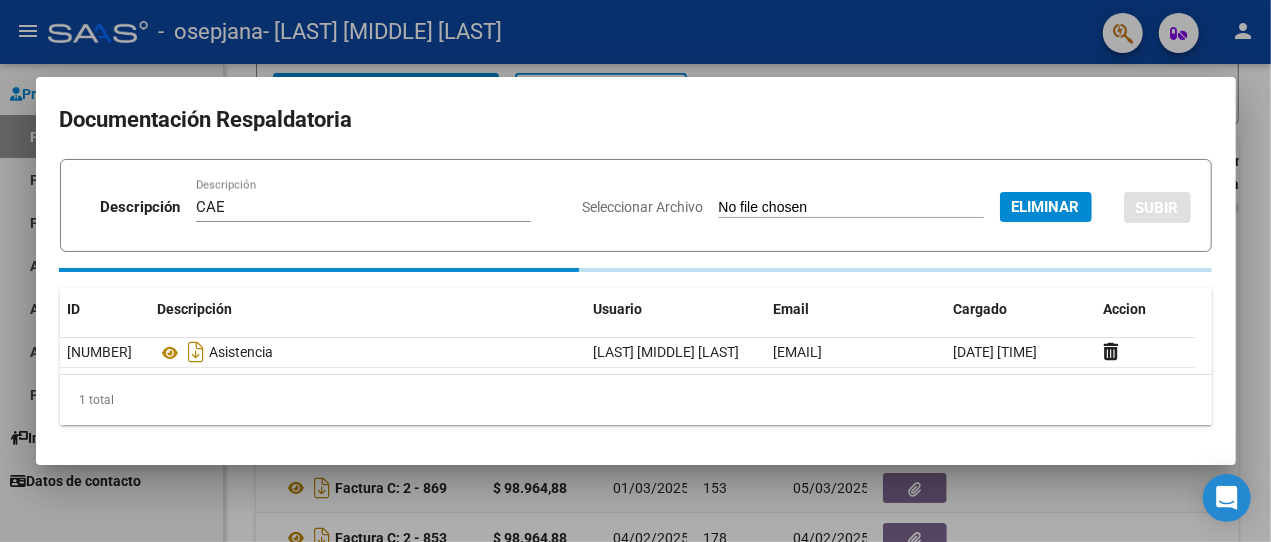 type 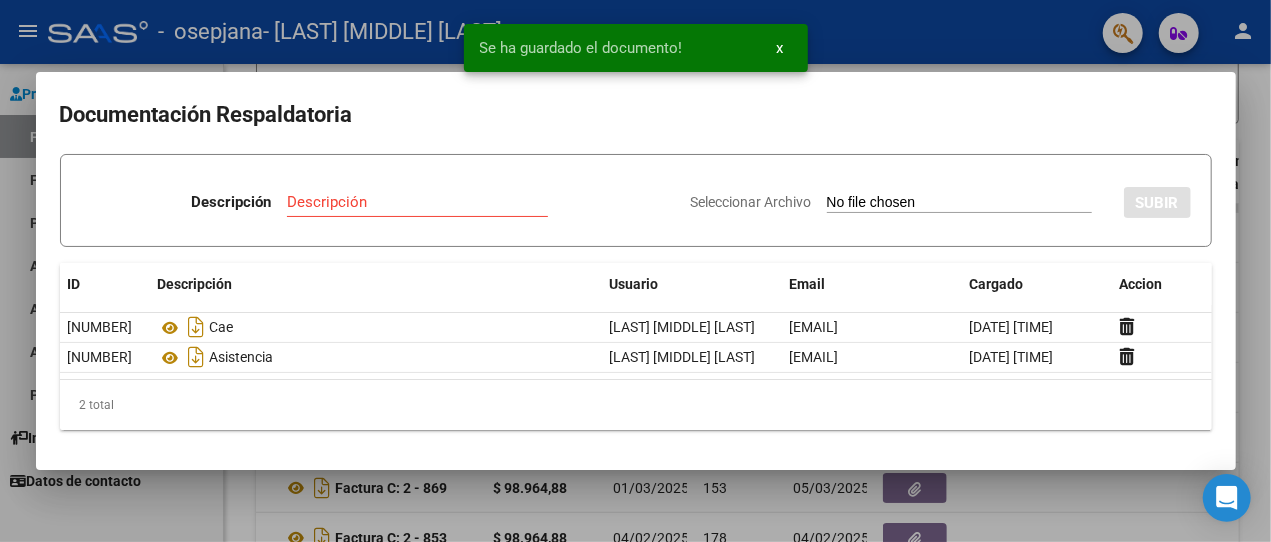 click at bounding box center (635, 271) 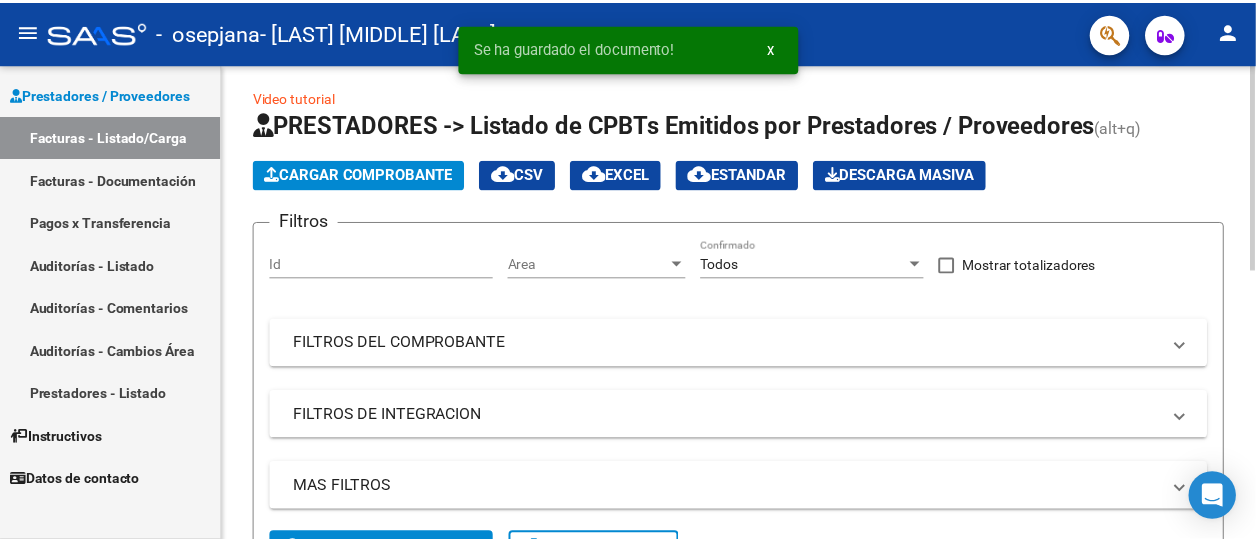scroll, scrollTop: 0, scrollLeft: 0, axis: both 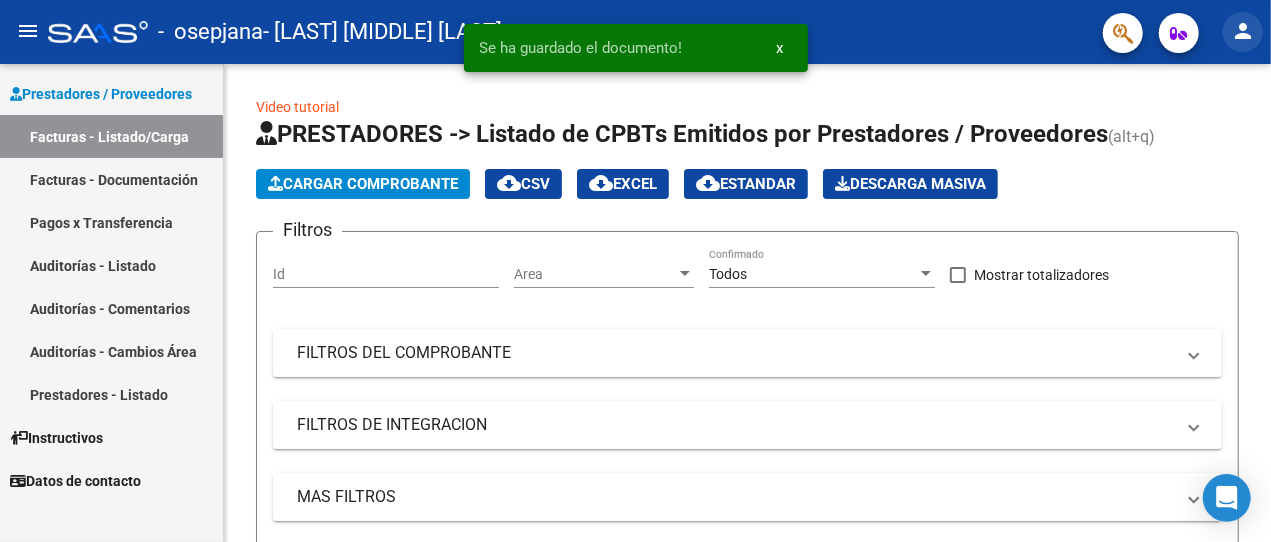 click on "person" 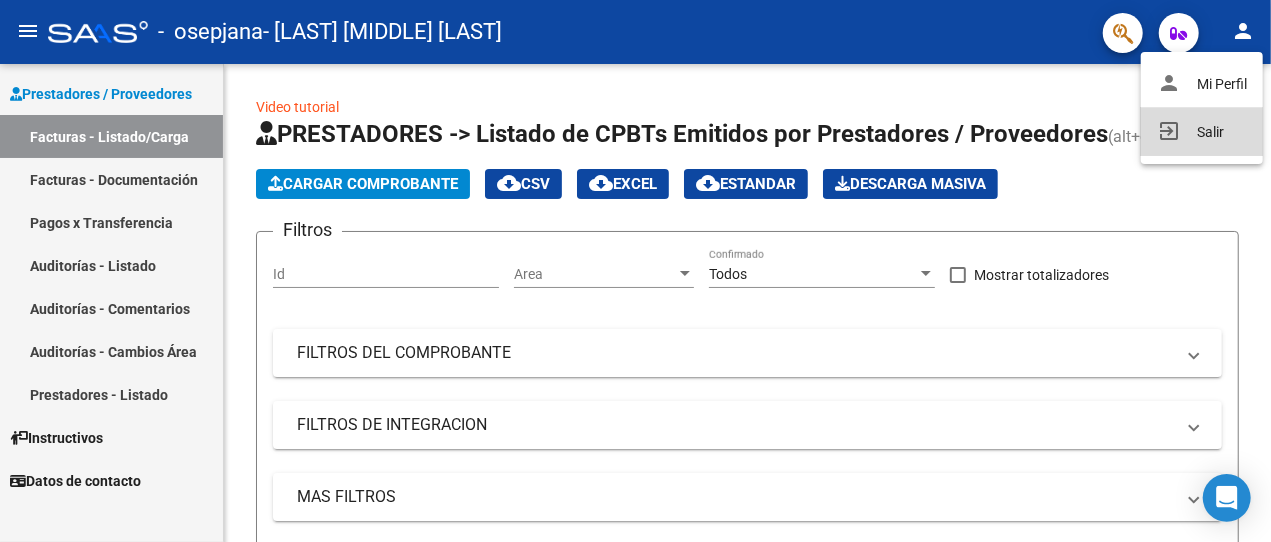 click on "exit_to_app  Salir" at bounding box center [1202, 132] 